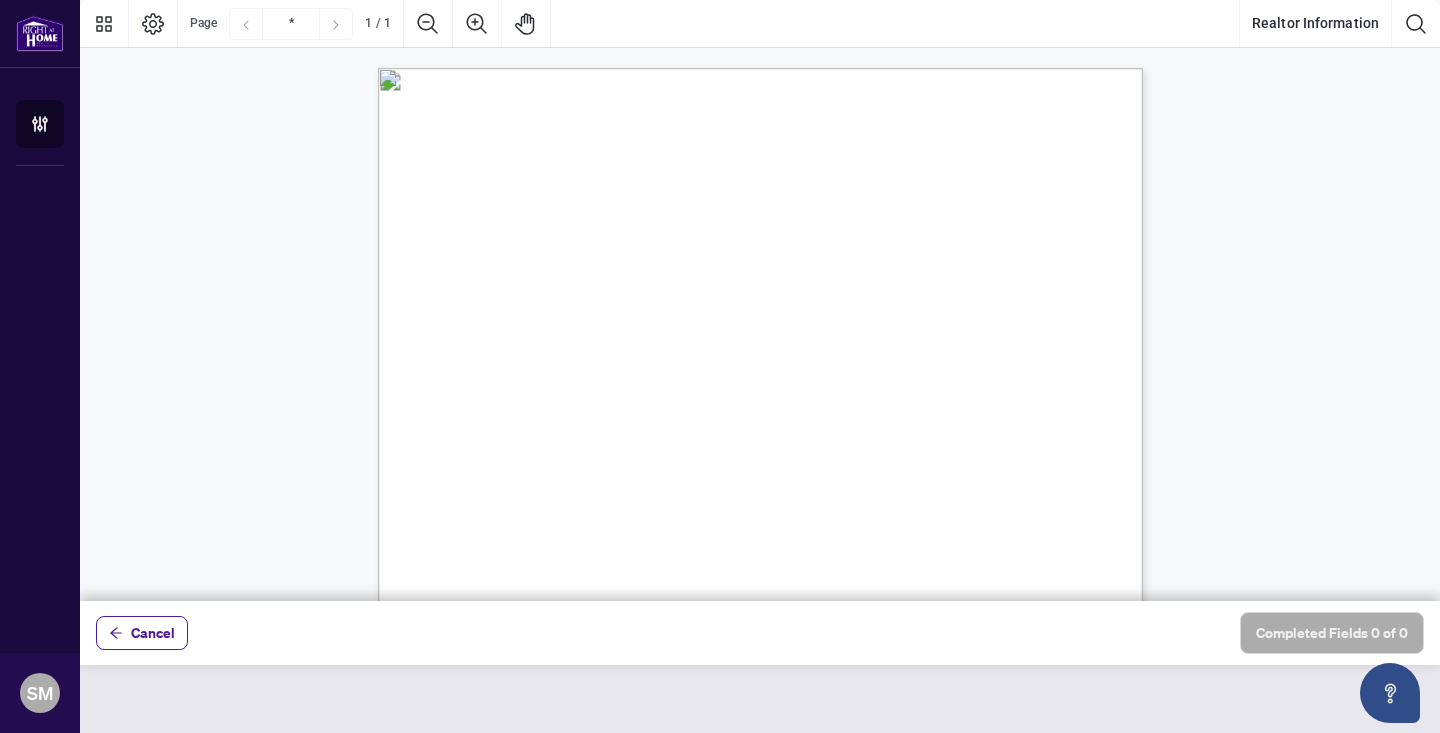 scroll, scrollTop: 0, scrollLeft: 0, axis: both 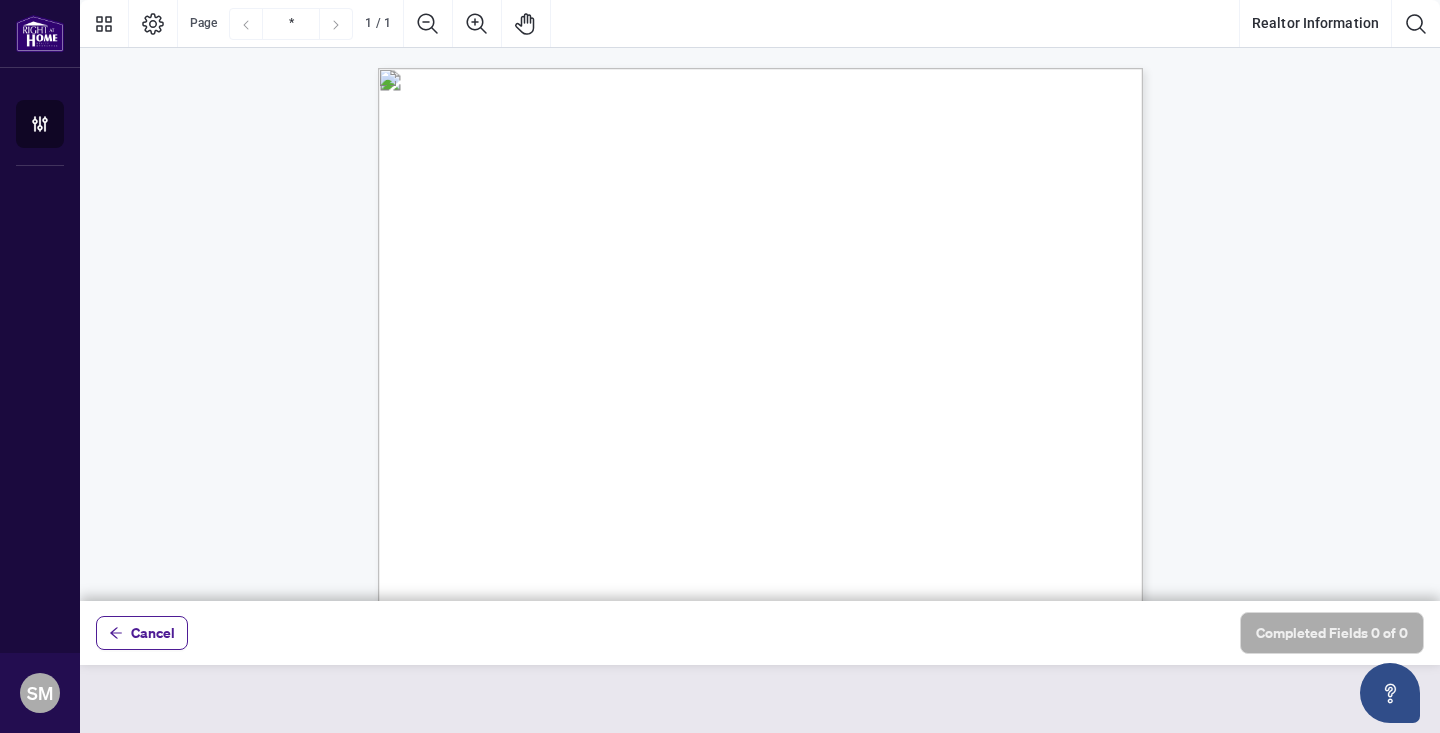 click on "RIGHT AT HOME REALTY" at bounding box center [687, 98] 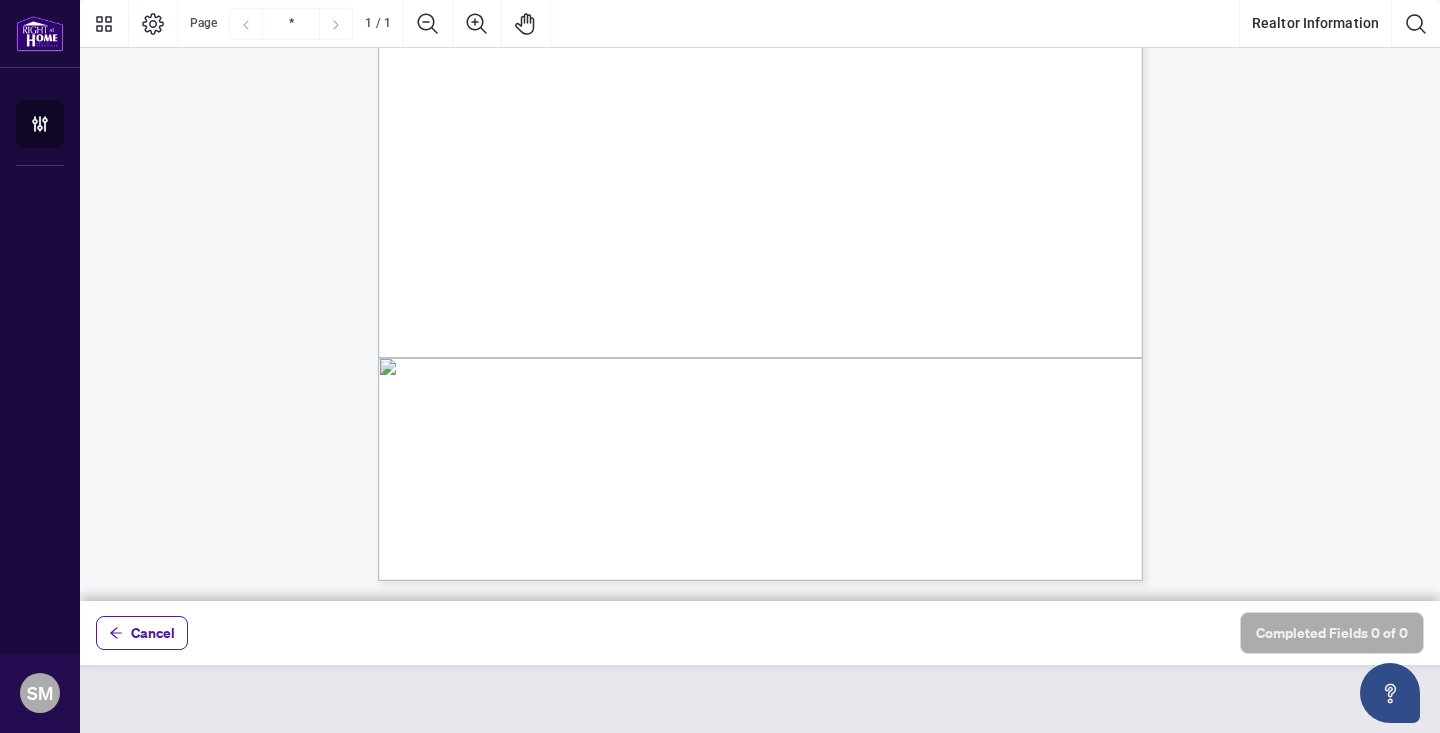 scroll, scrollTop: 478, scrollLeft: 0, axis: vertical 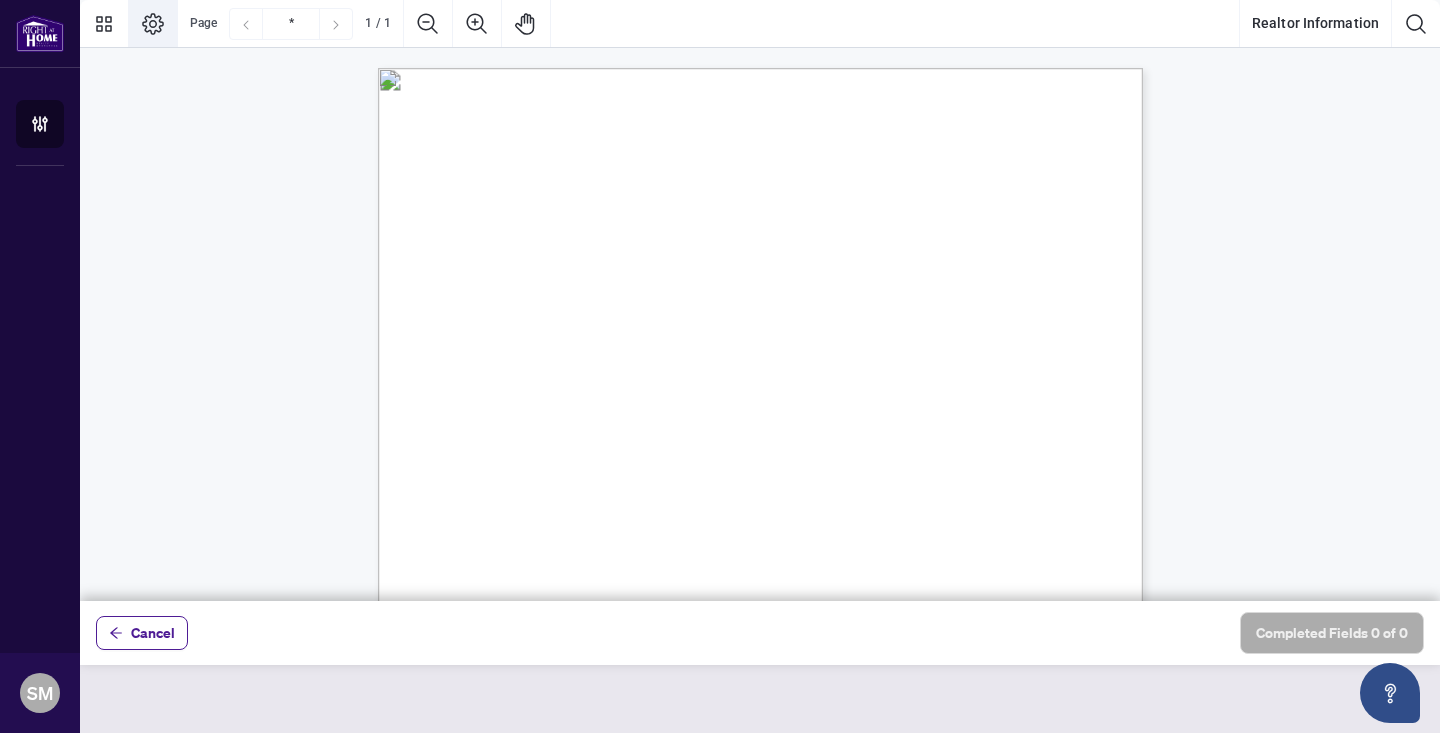 click 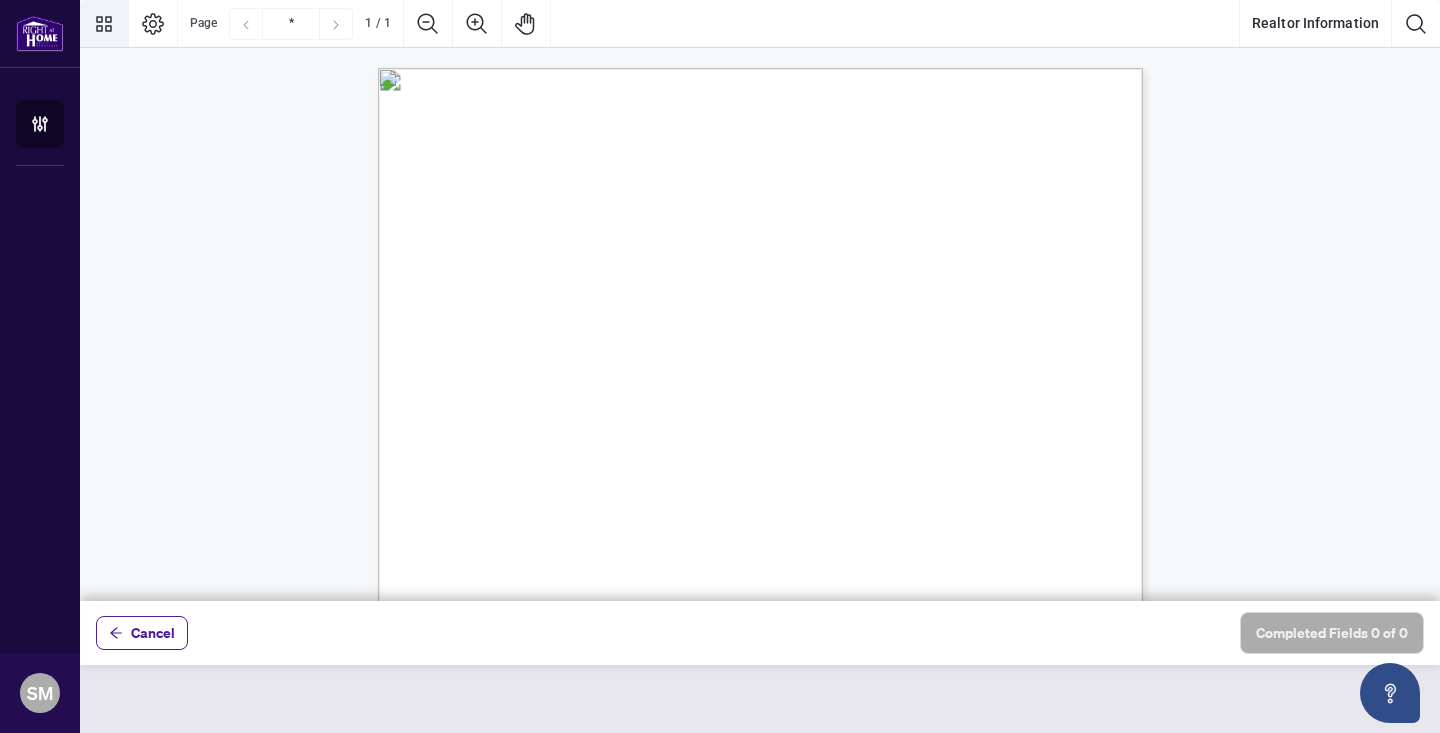 click 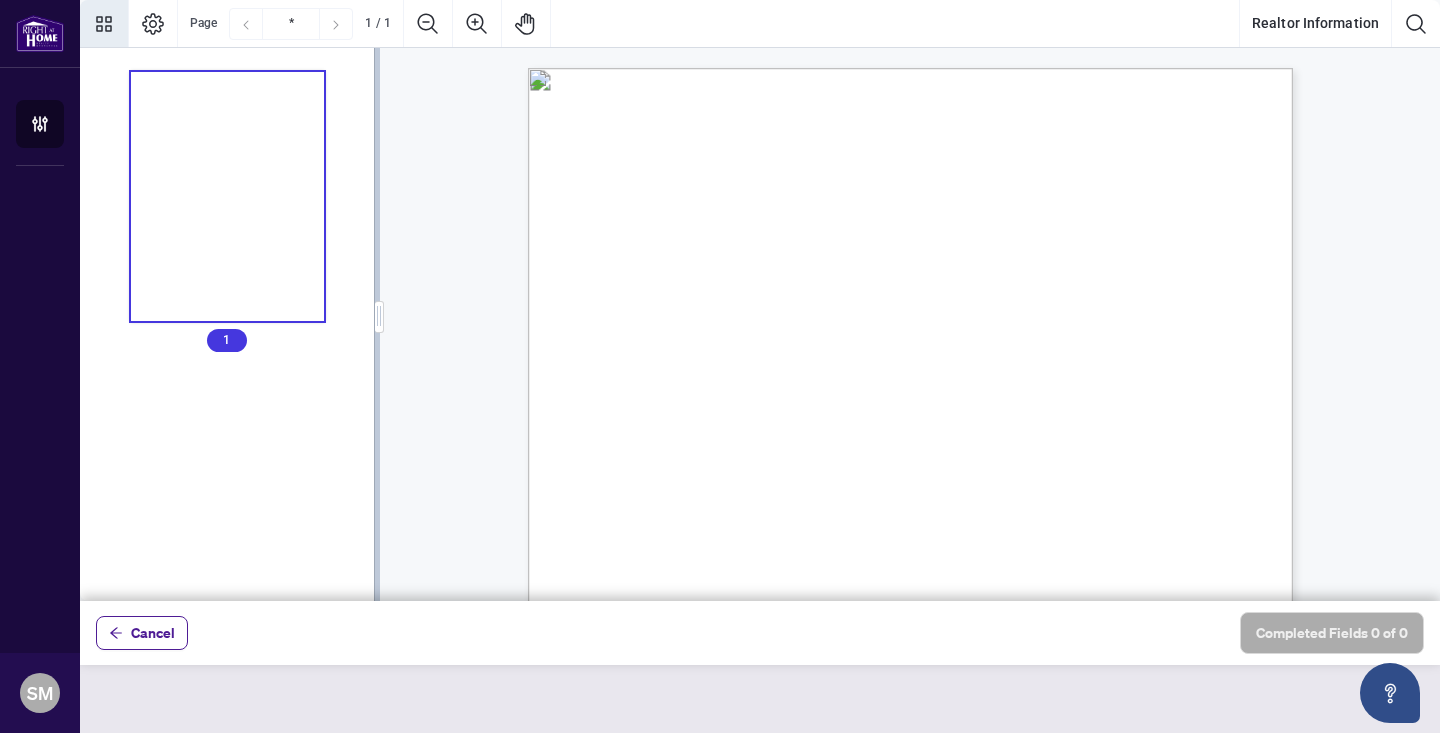click 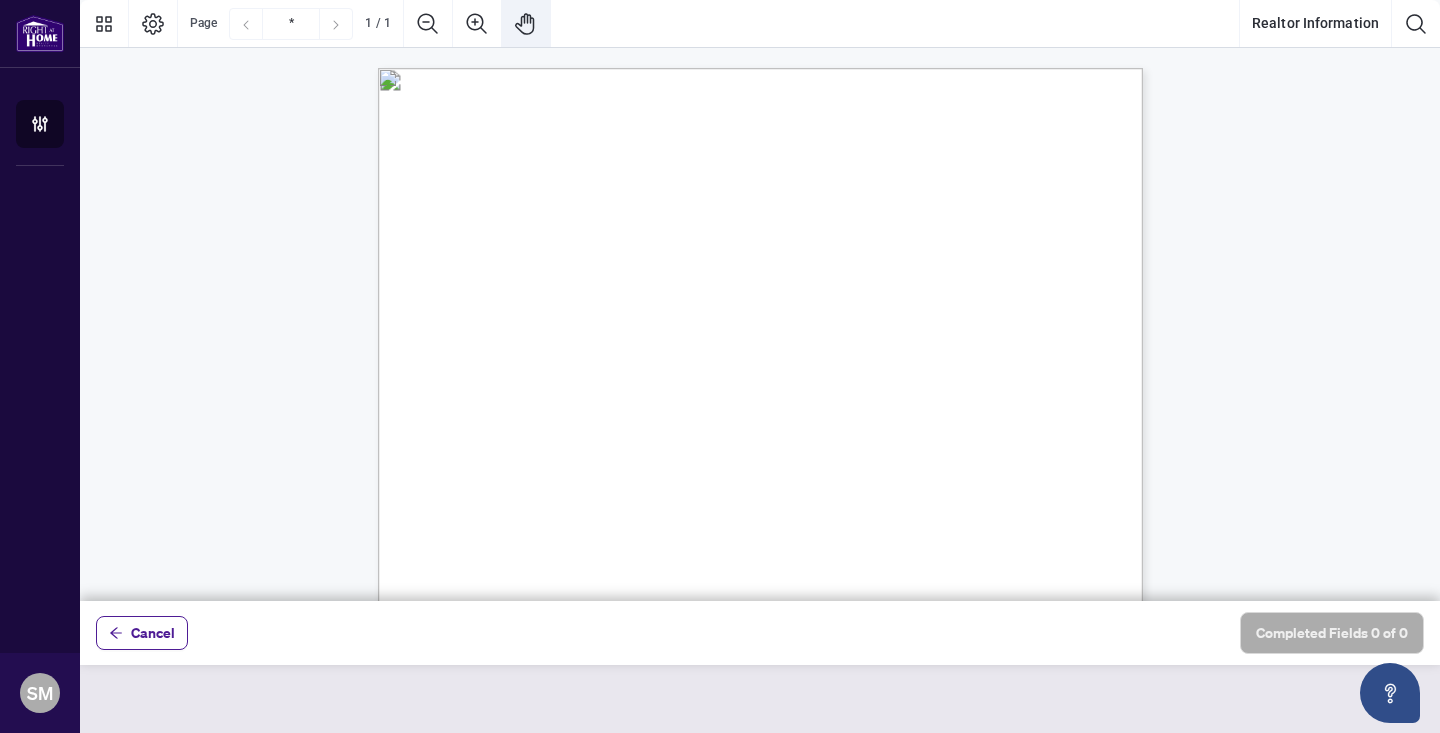 click 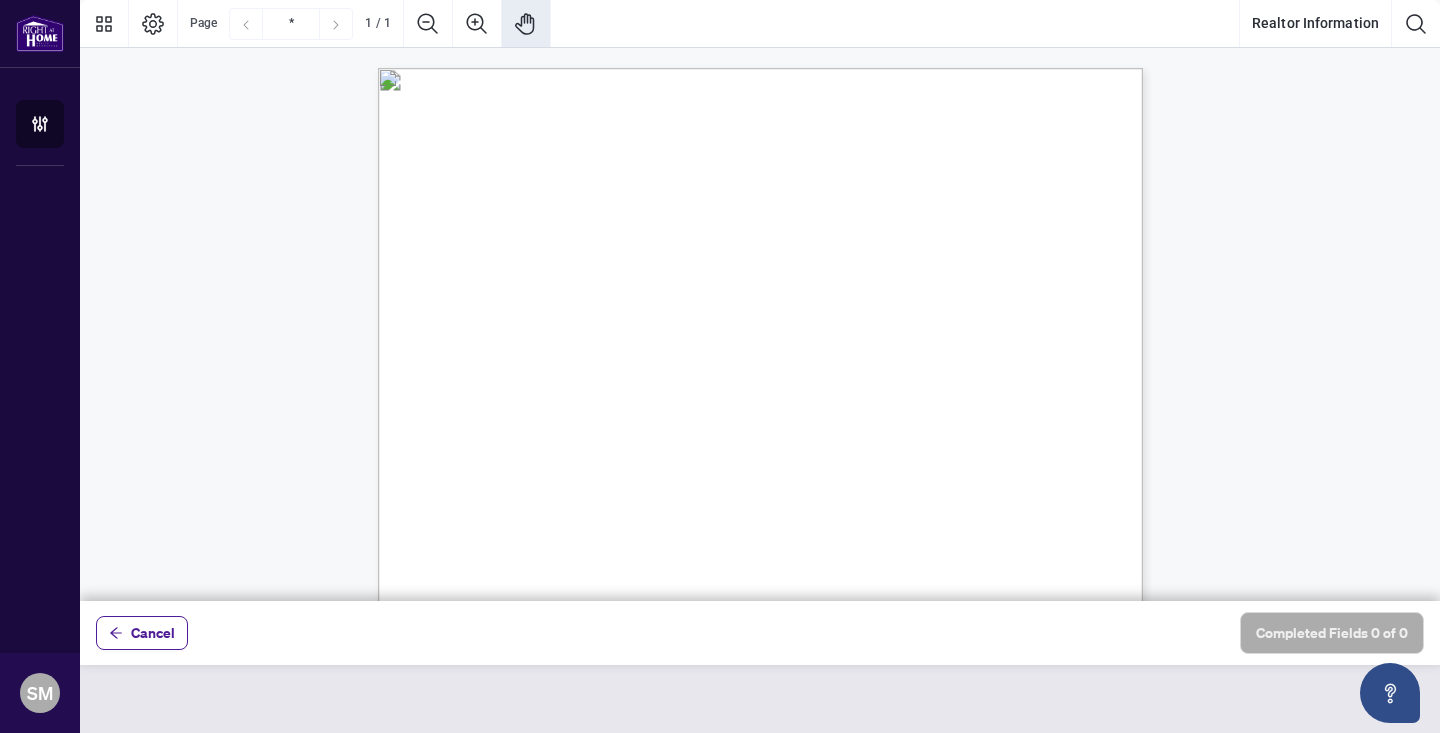 click on "Start Date: [DATE]" at bounding box center [457, 213] 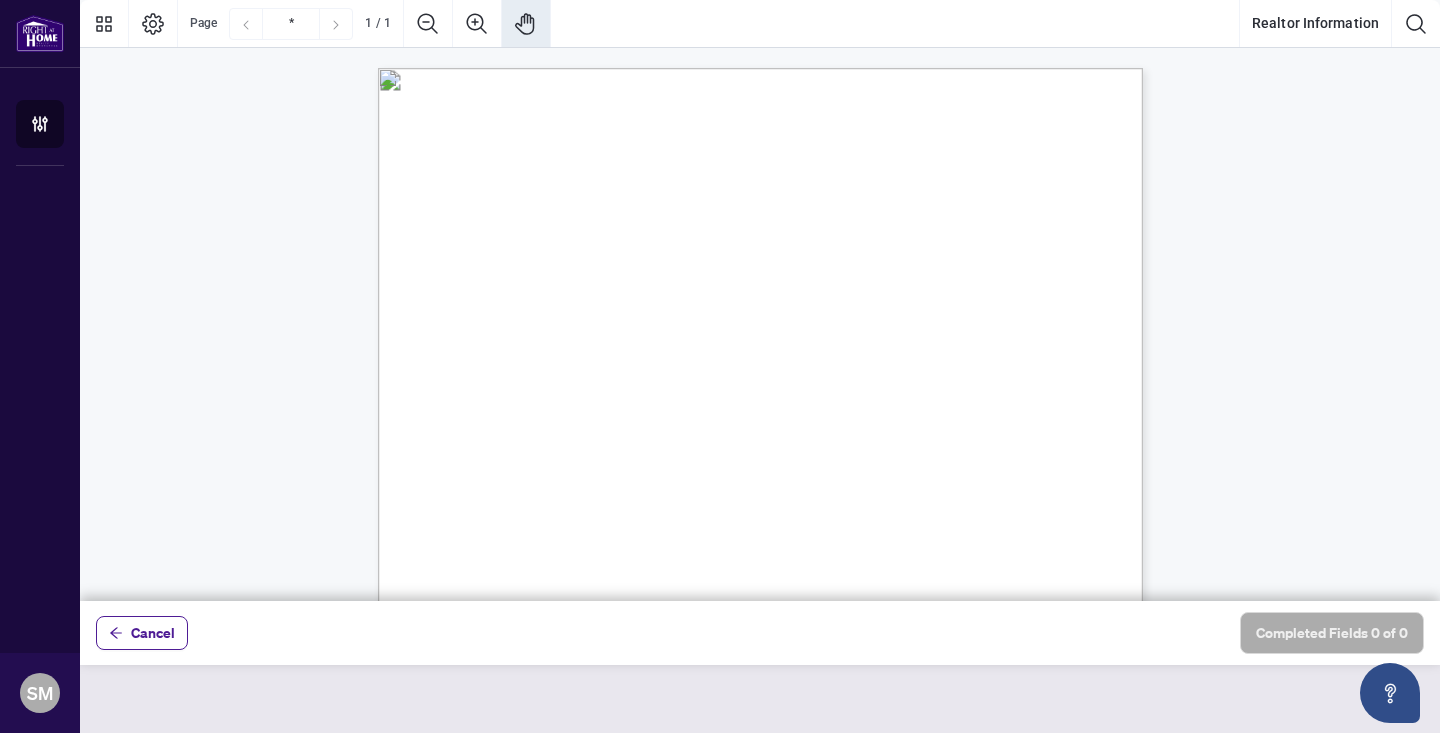 click 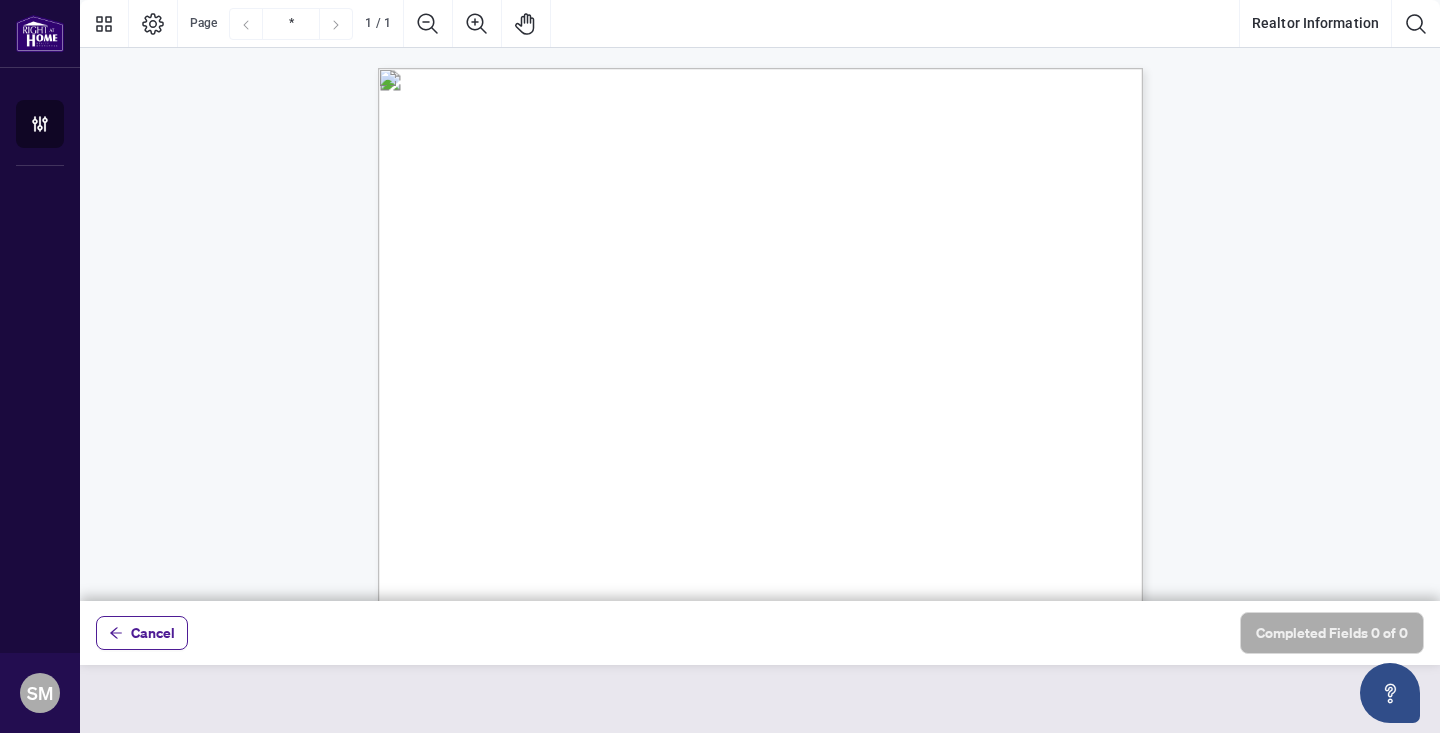click on "Today’s Date: [DATE]
RIGHT AT HOME REALTY REALTOR INFORMATION Prepared by: BA Initials: [TEXT]
RAHR Branch: [TEXT]
In accordance with the Canadian Anti-Spam Legislation, I am providing my Express Consent to communicate electronically. I understand that my consent
may be withdrawn at any time by emailing [EMAIL]  Yes, I do give consent
Start Date: [DATE] Agent ID # on Brokerwolf: [TEXT] RAH Registration Date approved by RECO (Need this # for the deals checklist)
Full Name: [TEXT] ____ First Middle Last
Trade Name (If applicable: Nickname registered under RECO): [TEXT]
 New Registrant  Must enroll  Signed up for Professional Development Program  Transfer From: [TEXT]" at bounding box center [472, 553] 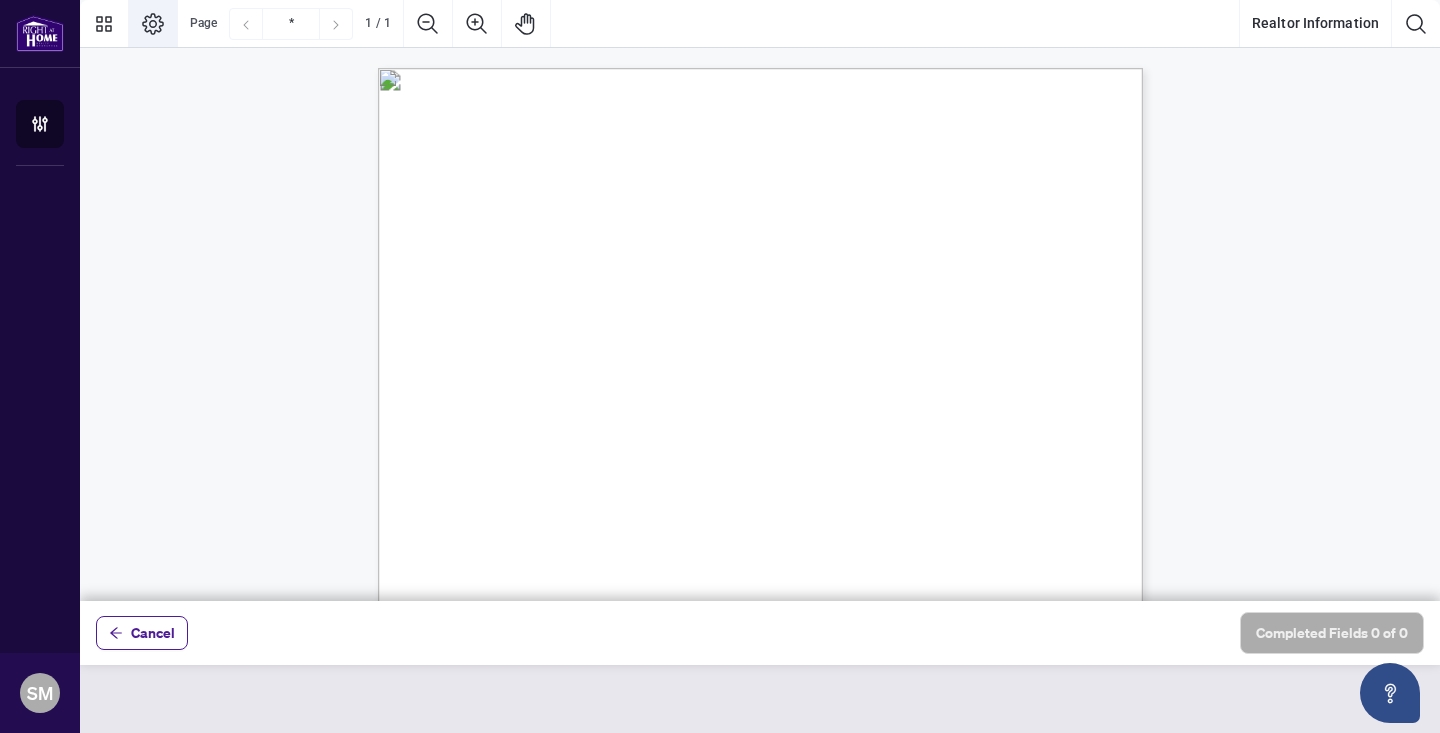click 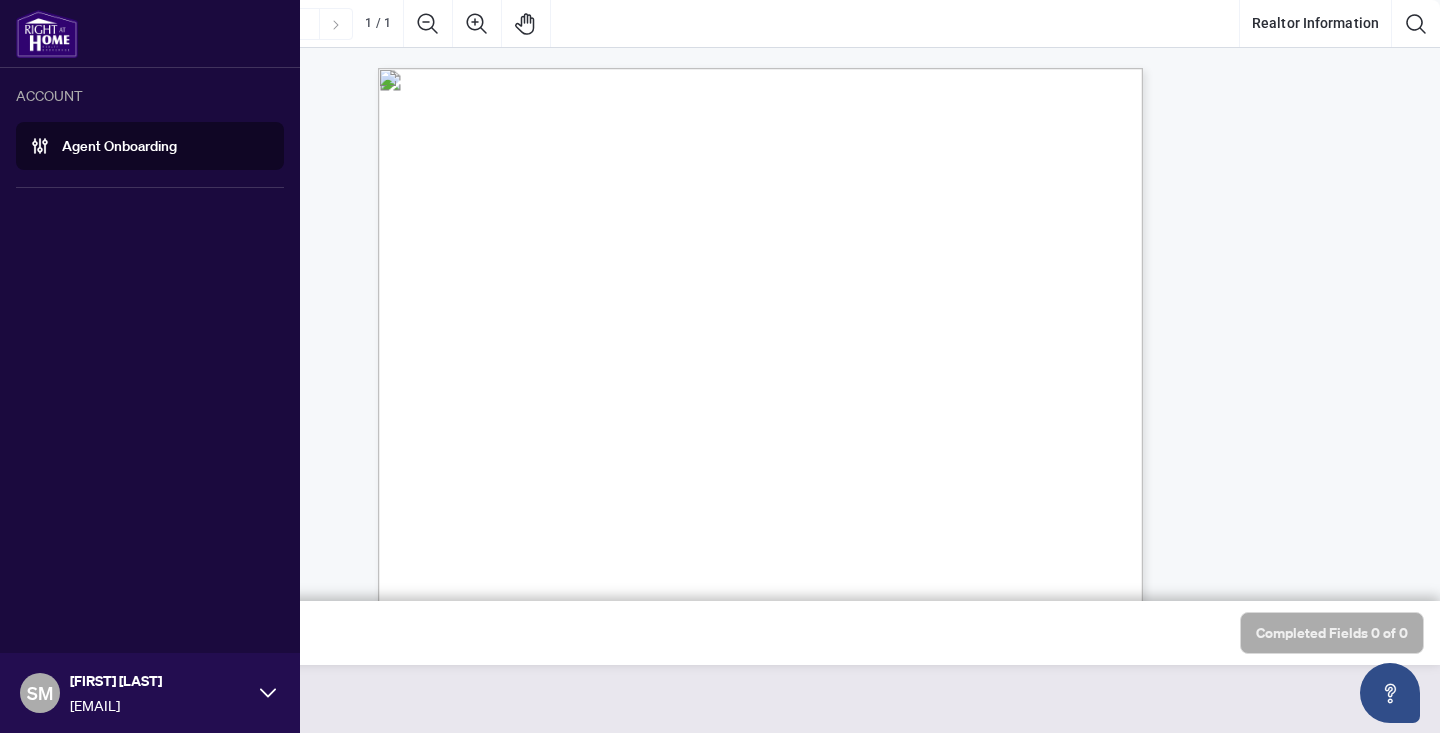 click on "Agent Onboarding" at bounding box center [119, 146] 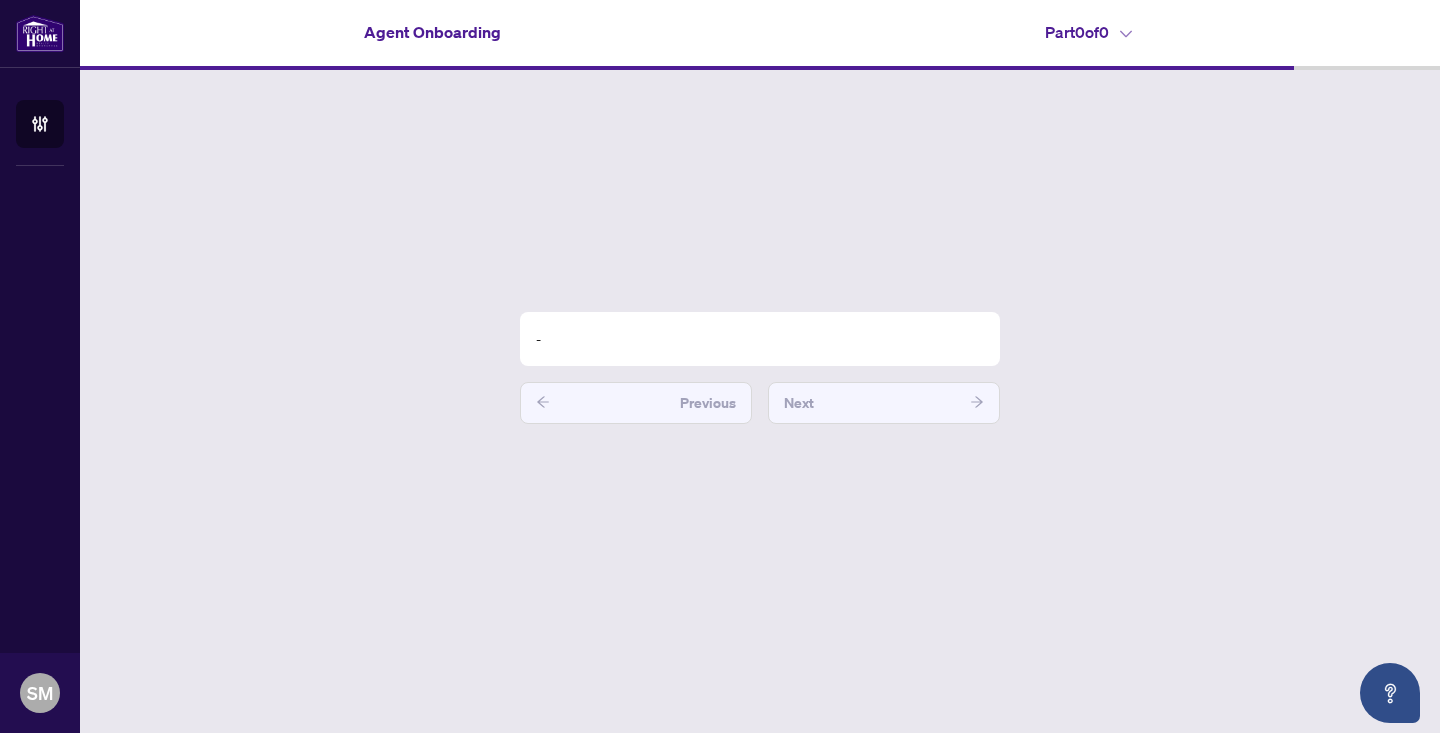 scroll, scrollTop: 0, scrollLeft: 0, axis: both 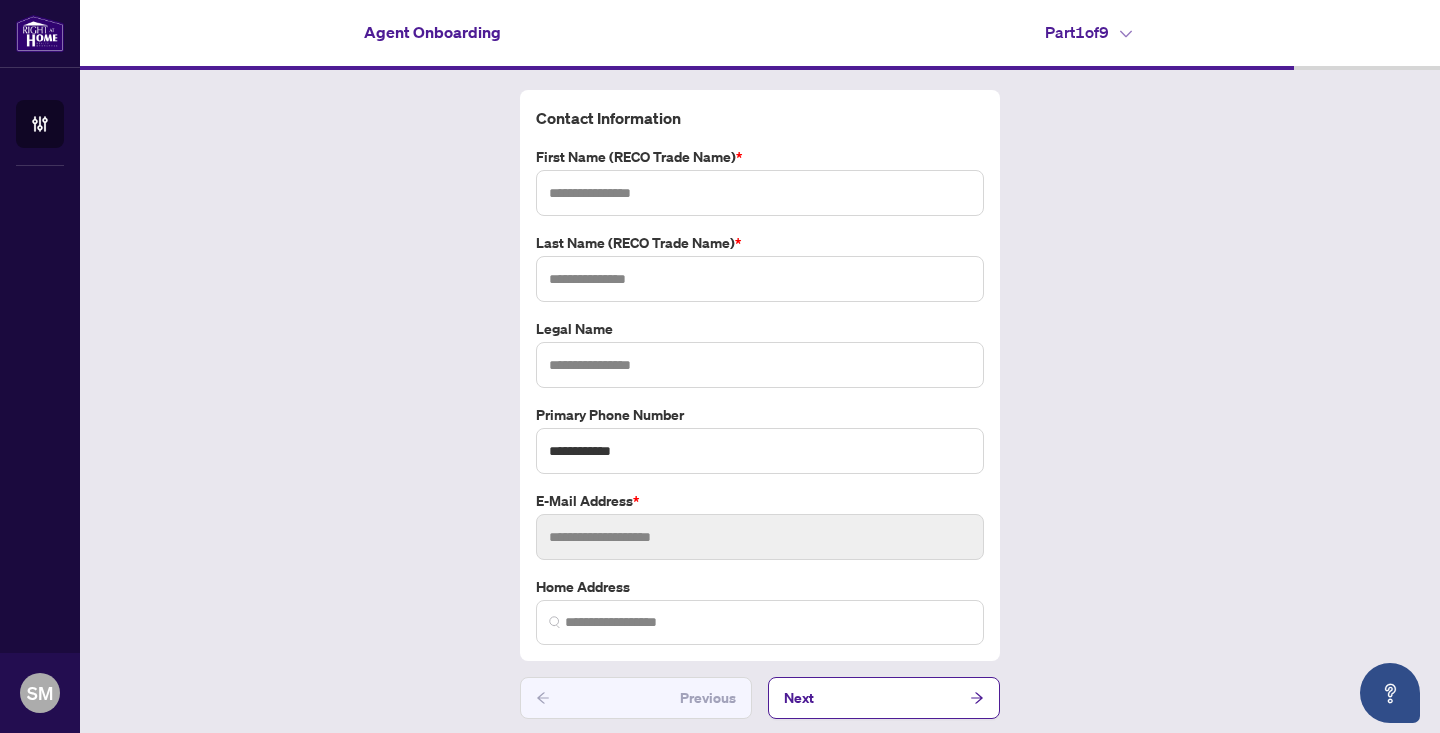type on "***" 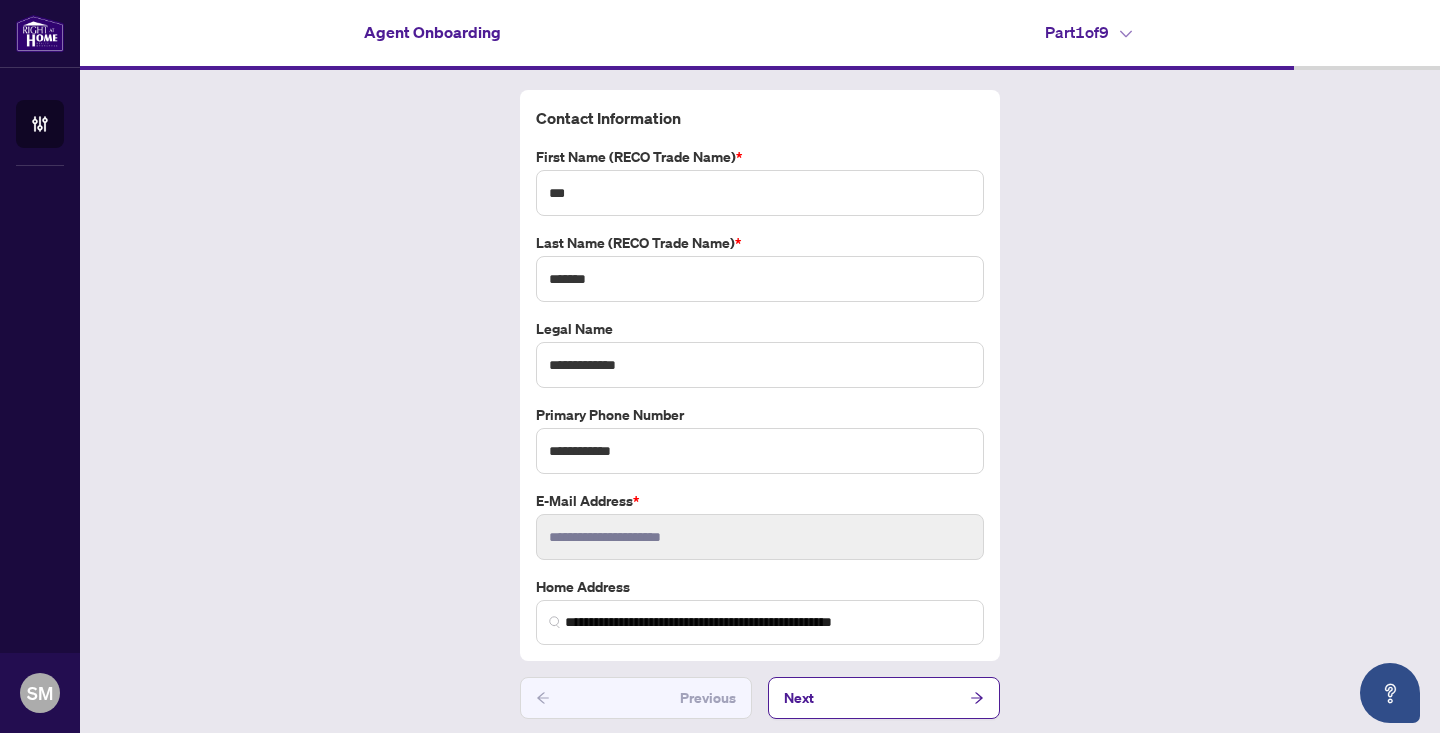 click on "**********" at bounding box center (760, 404) 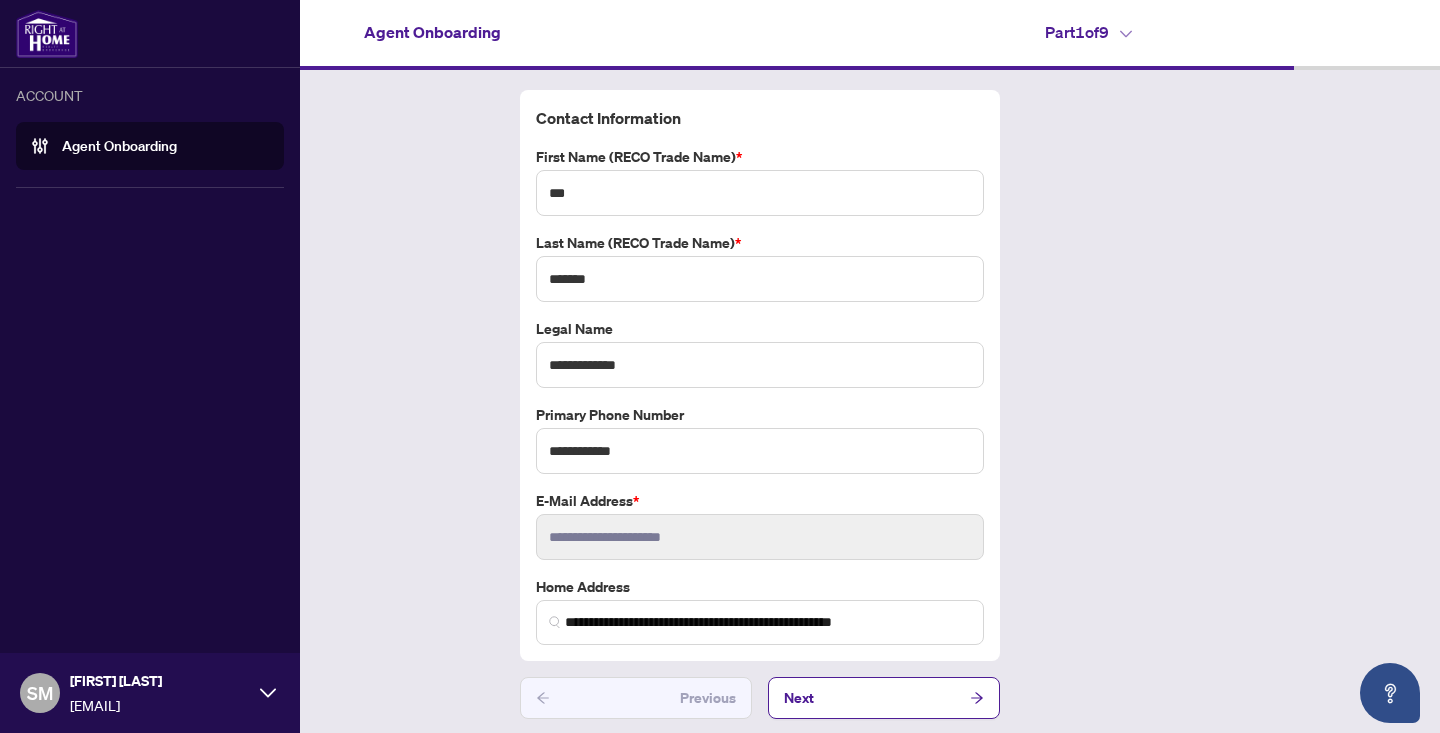 click on "ACCOUNT Agent Onboarding" at bounding box center [150, 135] 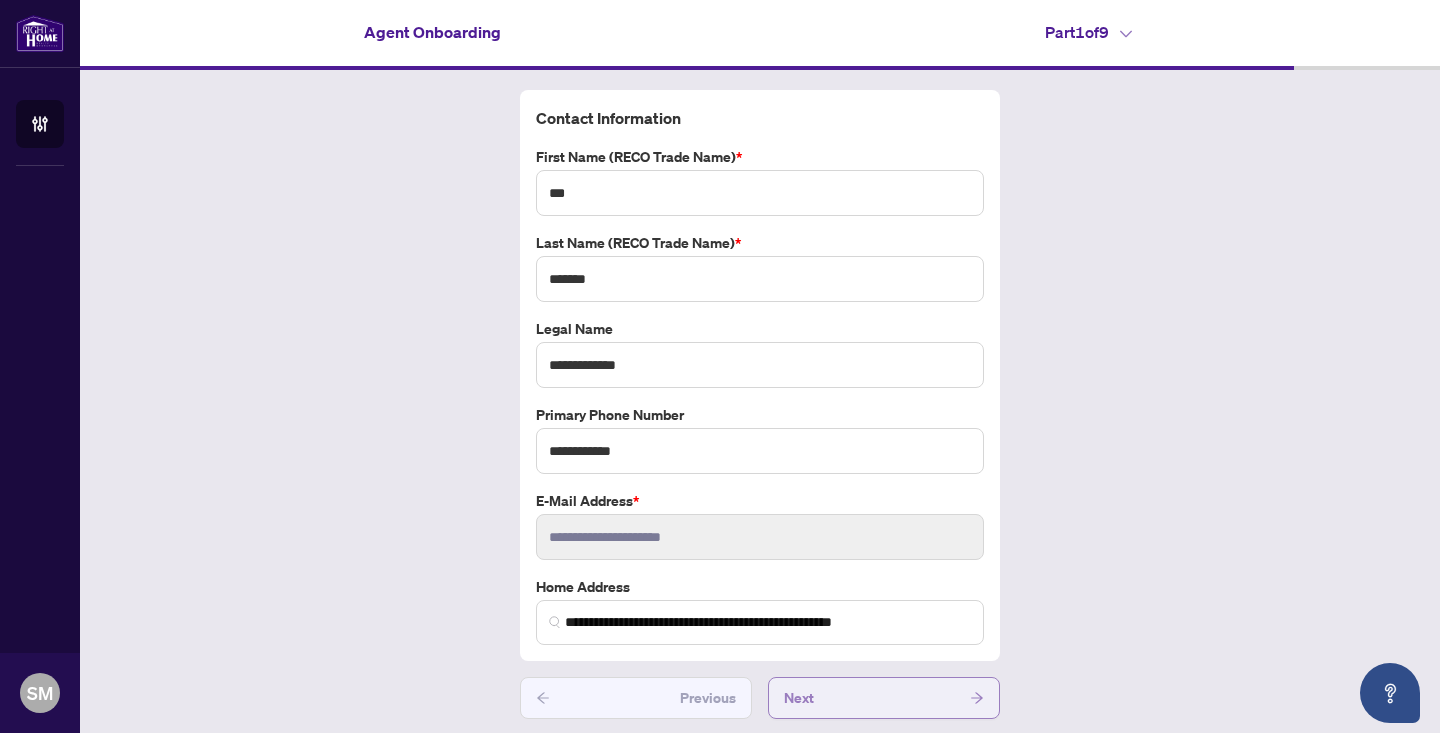 click on "Next" at bounding box center (884, 698) 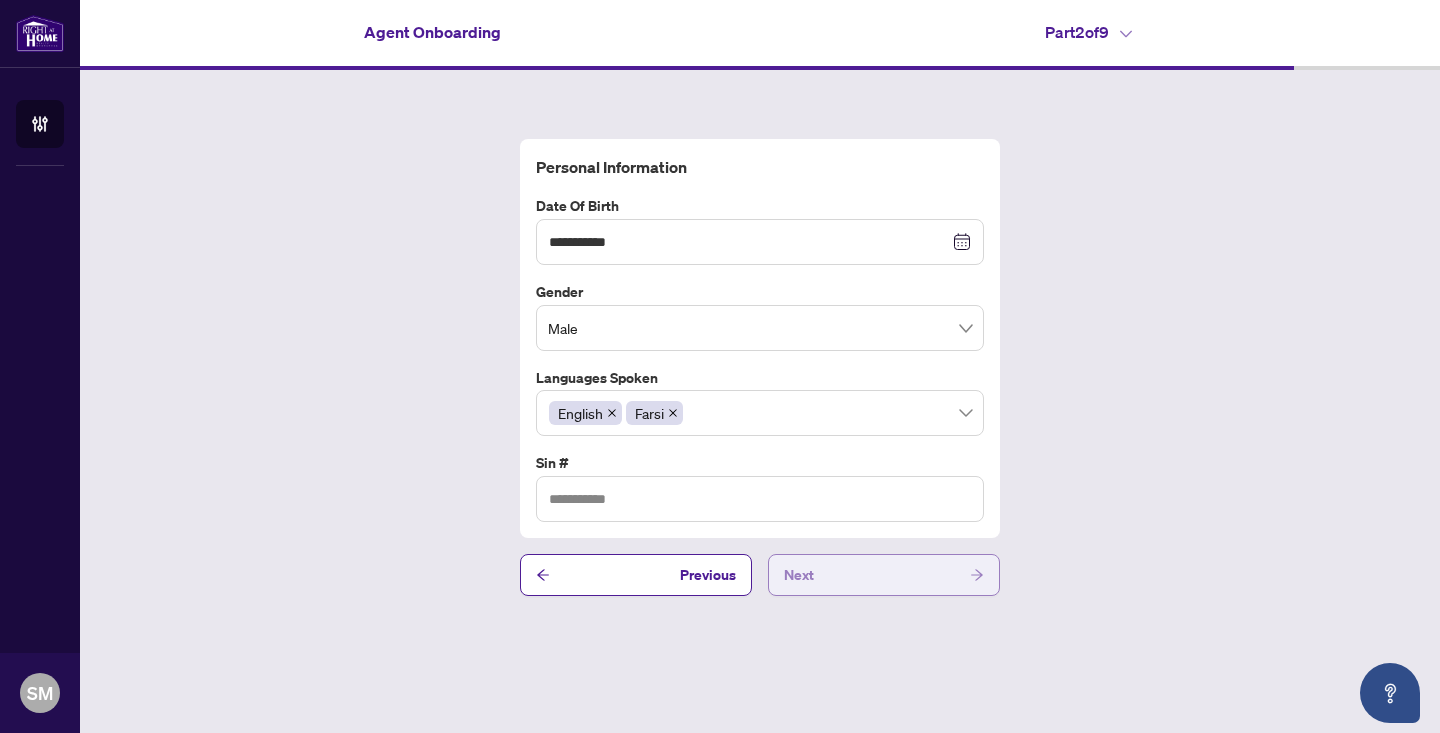 type on "*********" 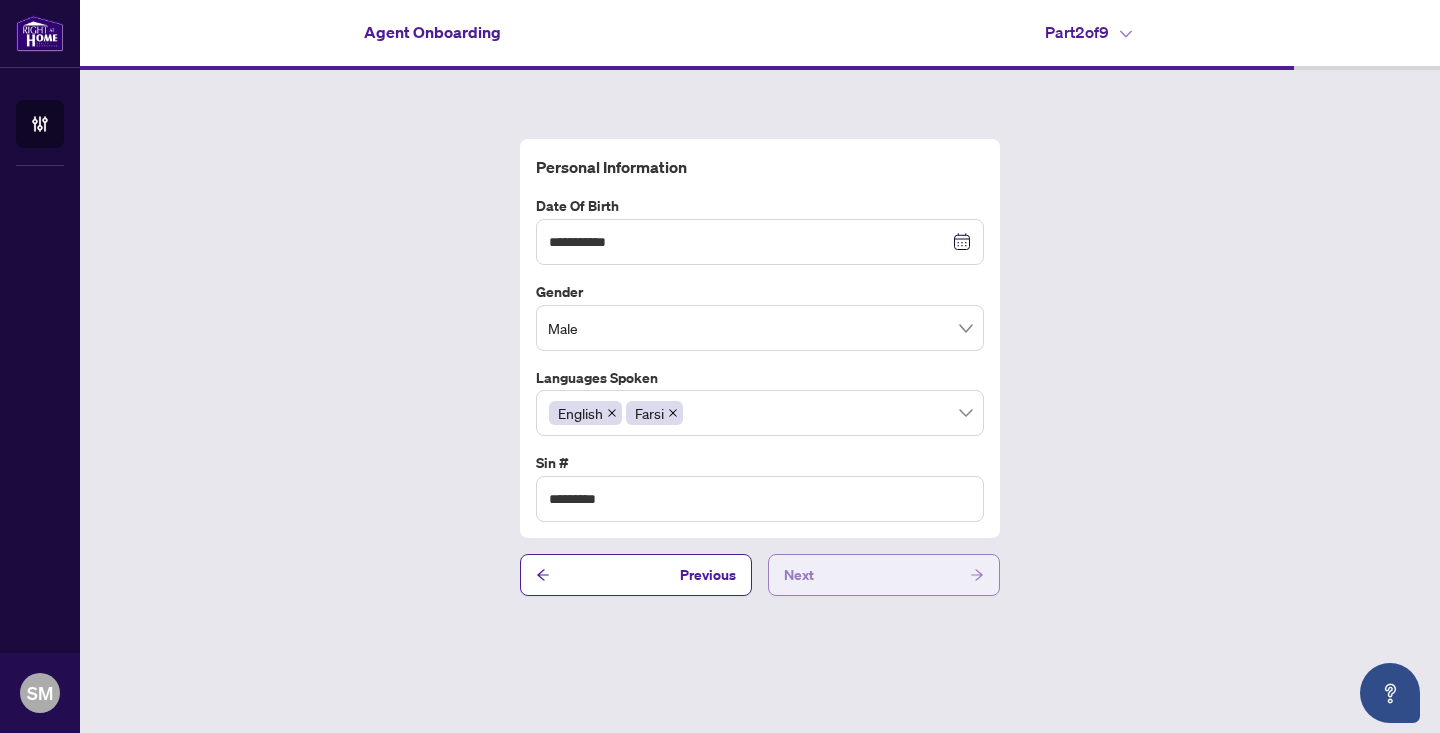 click on "**********" at bounding box center (760, 366) 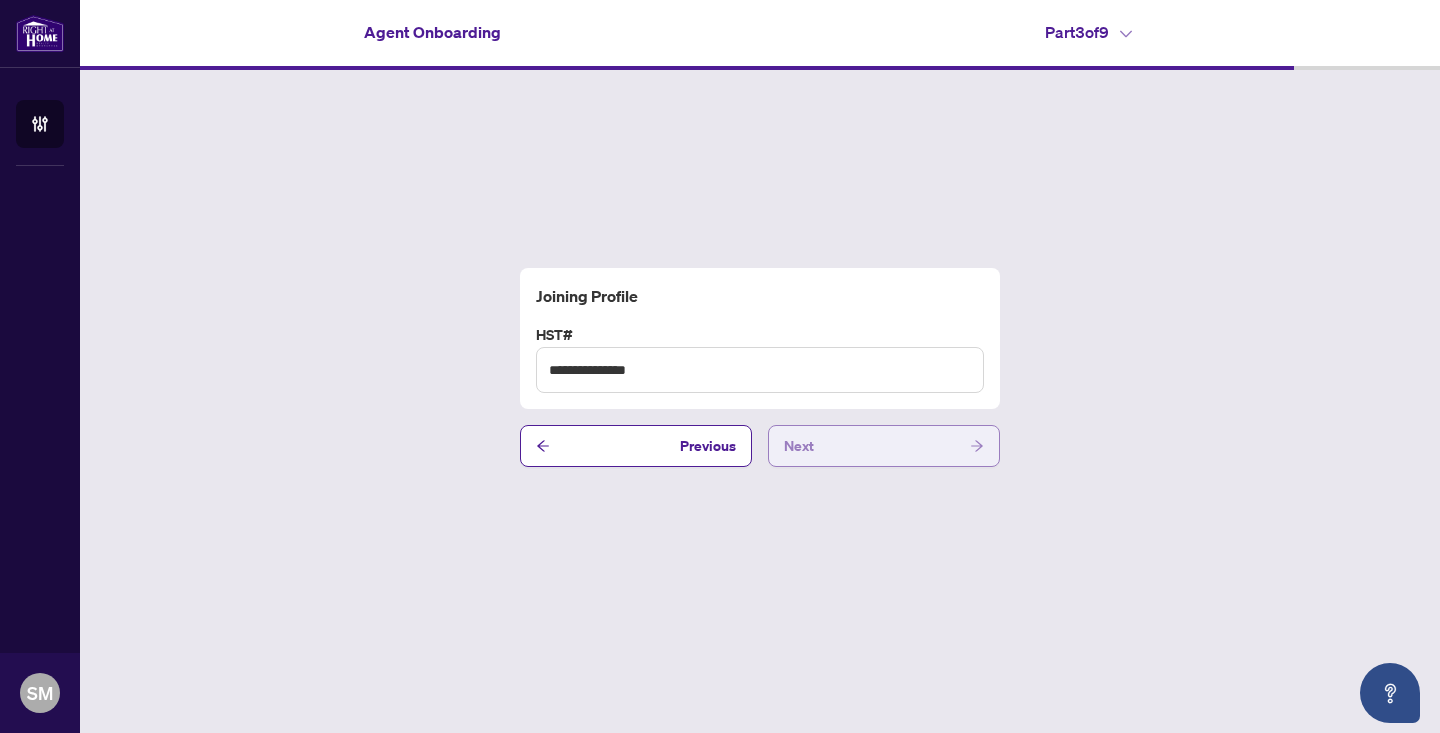 click on "Next" at bounding box center [884, 446] 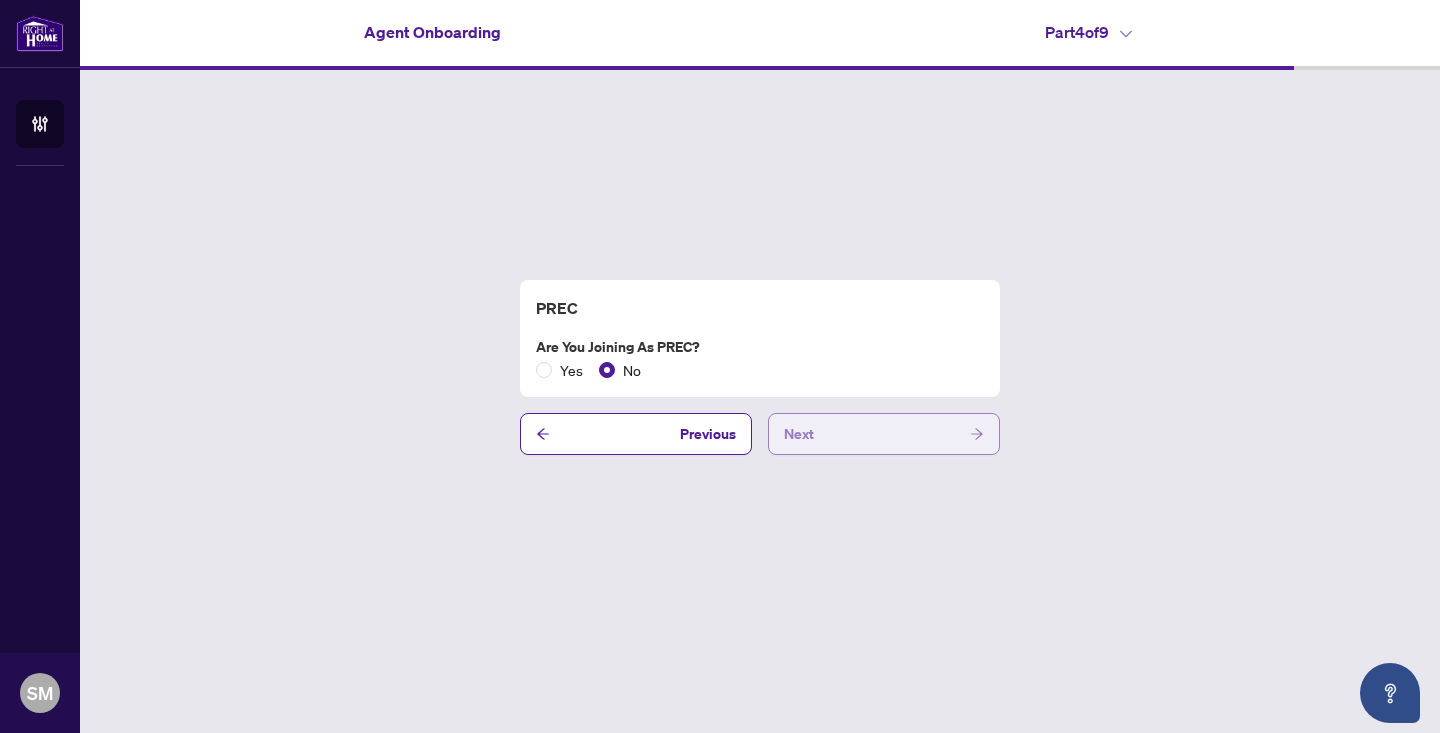 click on "Next" at bounding box center (884, 434) 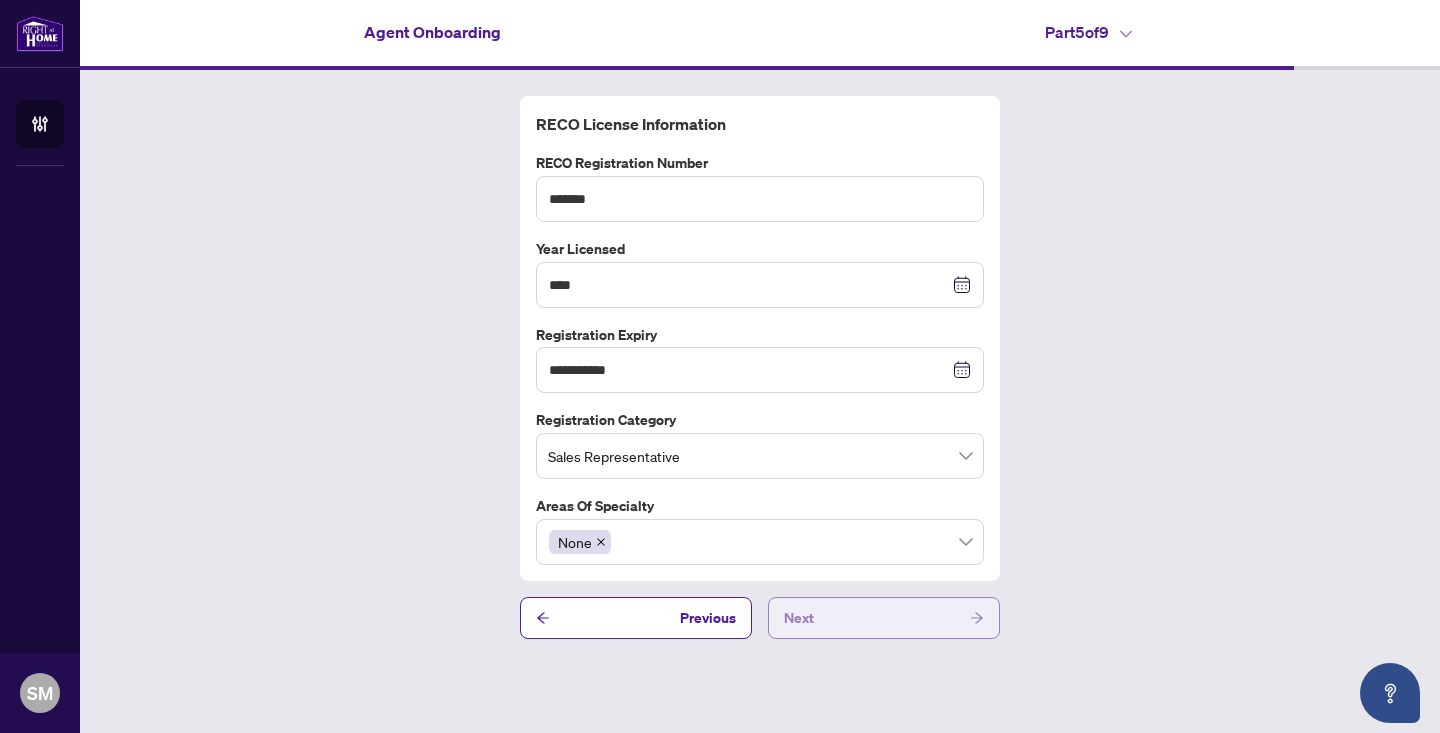 click on "Next" at bounding box center (884, 618) 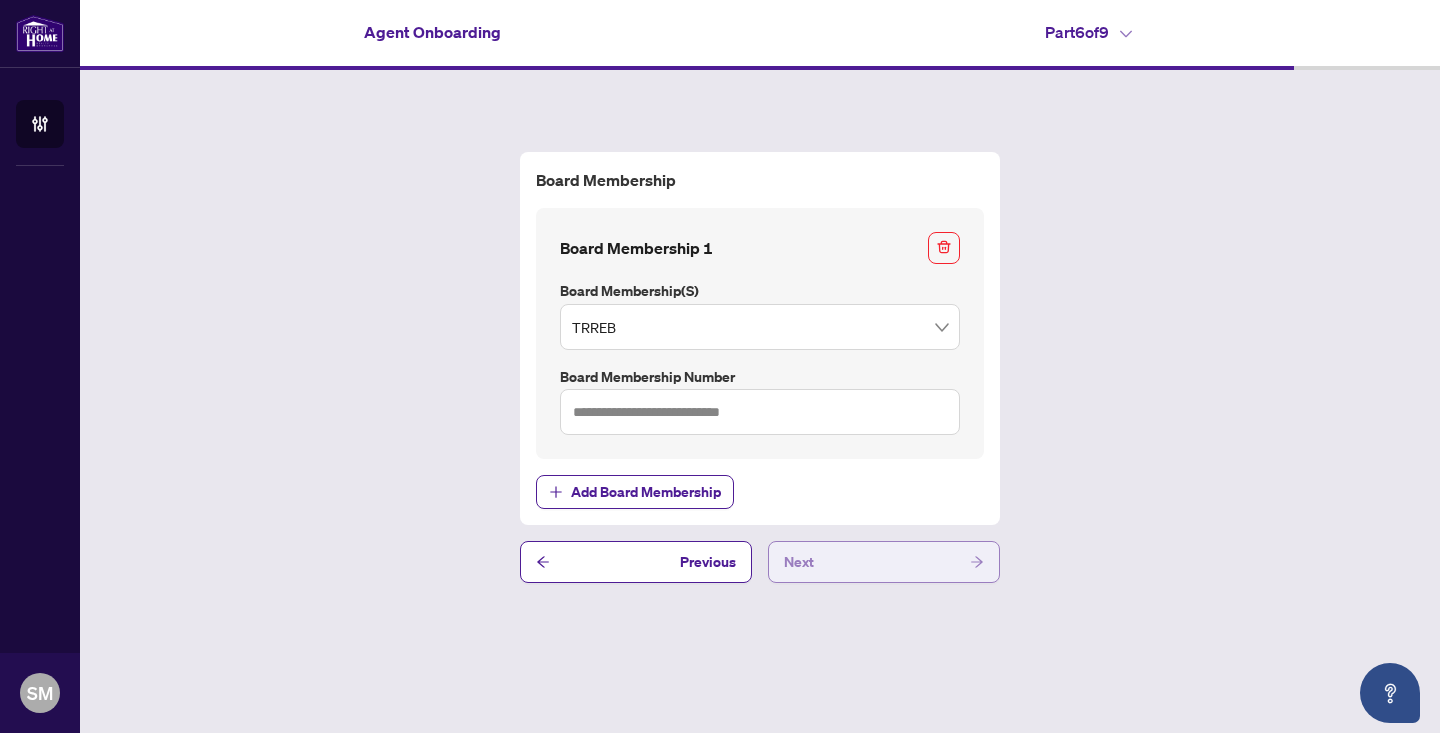click on "Next" at bounding box center (884, 562) 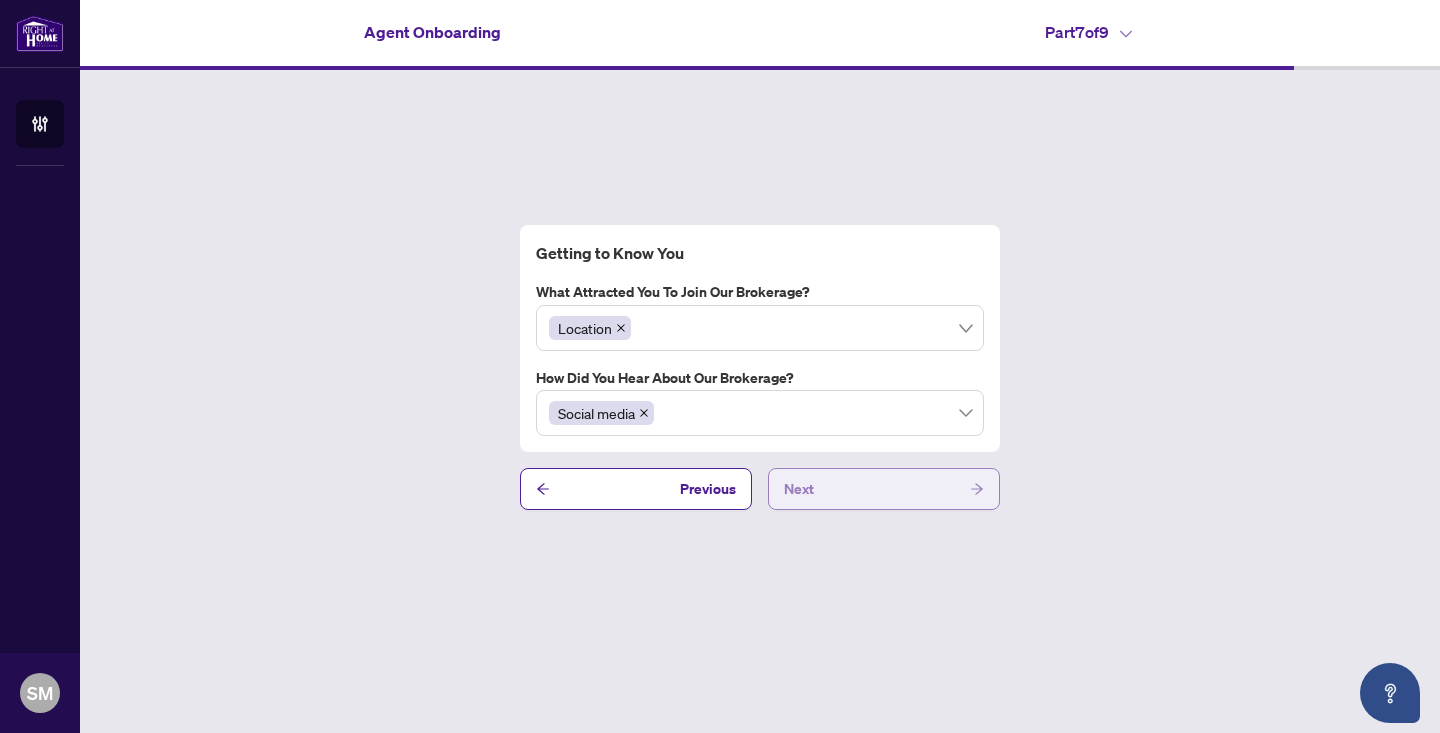click on "Next" at bounding box center (884, 489) 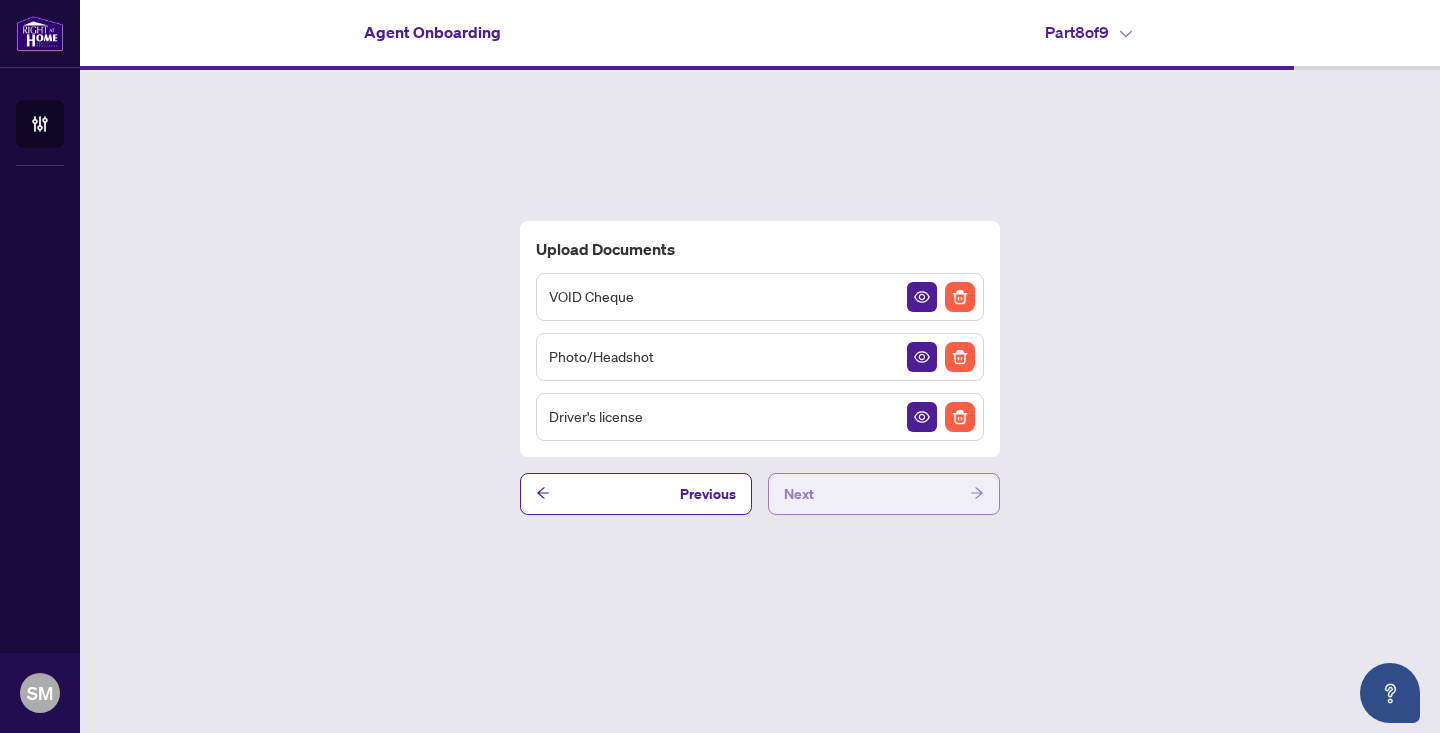 click on "Next" at bounding box center (884, 494) 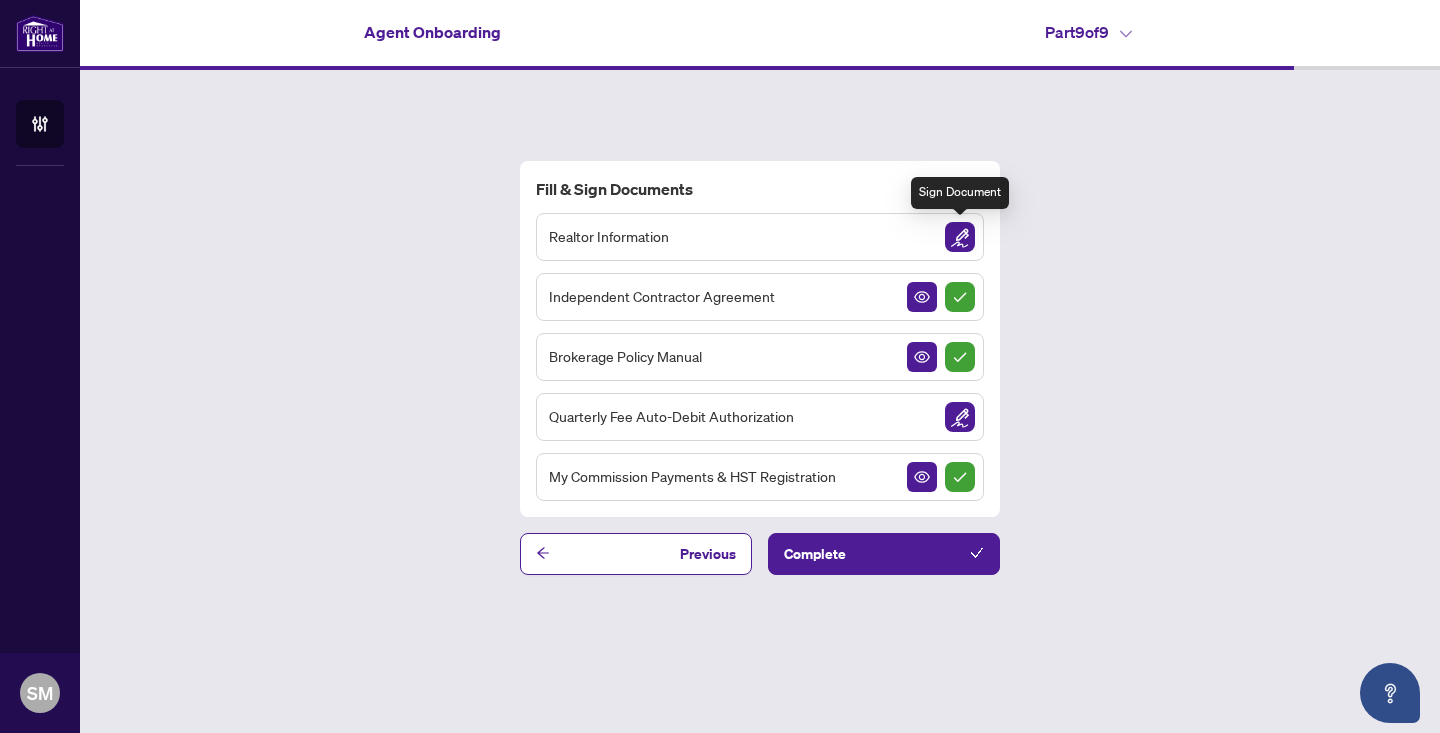 click at bounding box center [960, 237] 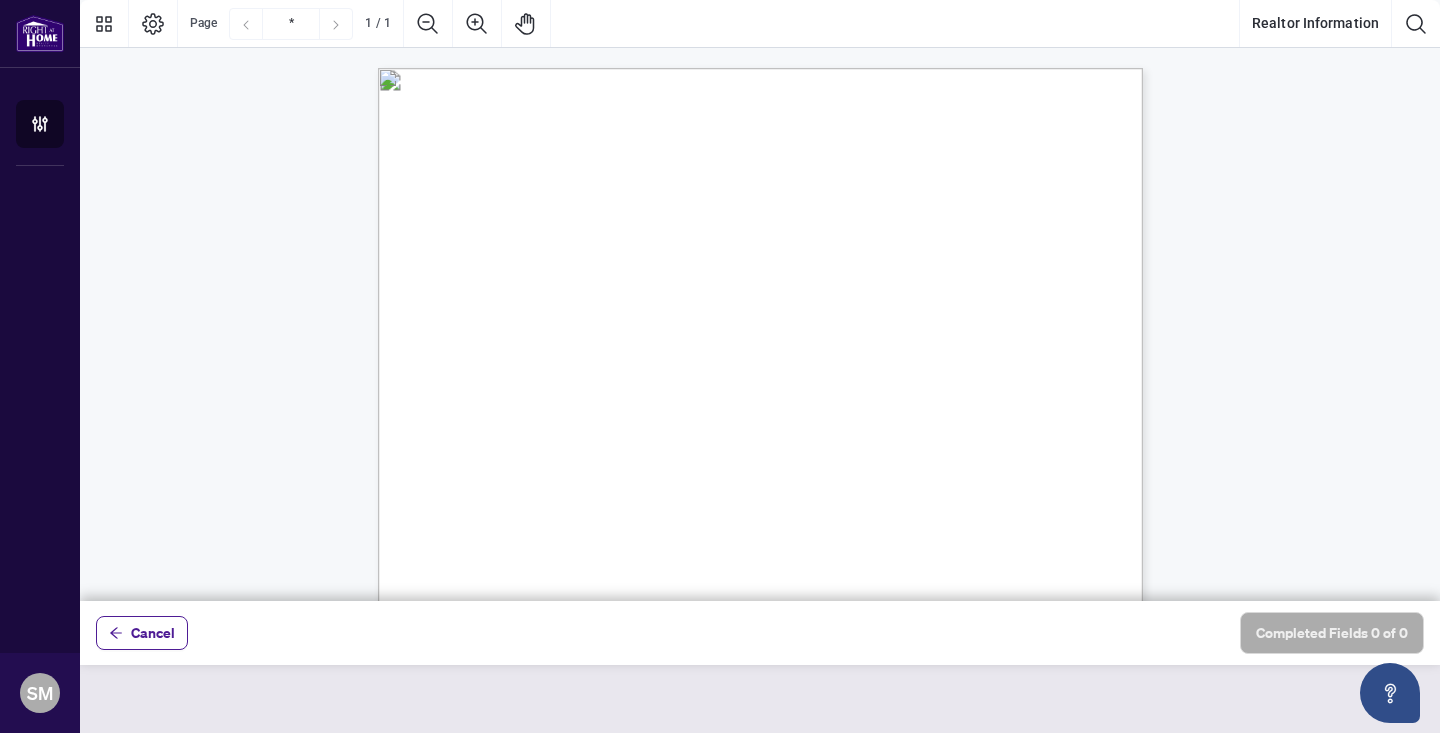 click on "# of Transactions Last Year: [TEXT] Last Year’s Gross Income: [TEXT]" at bounding box center [818, 350] 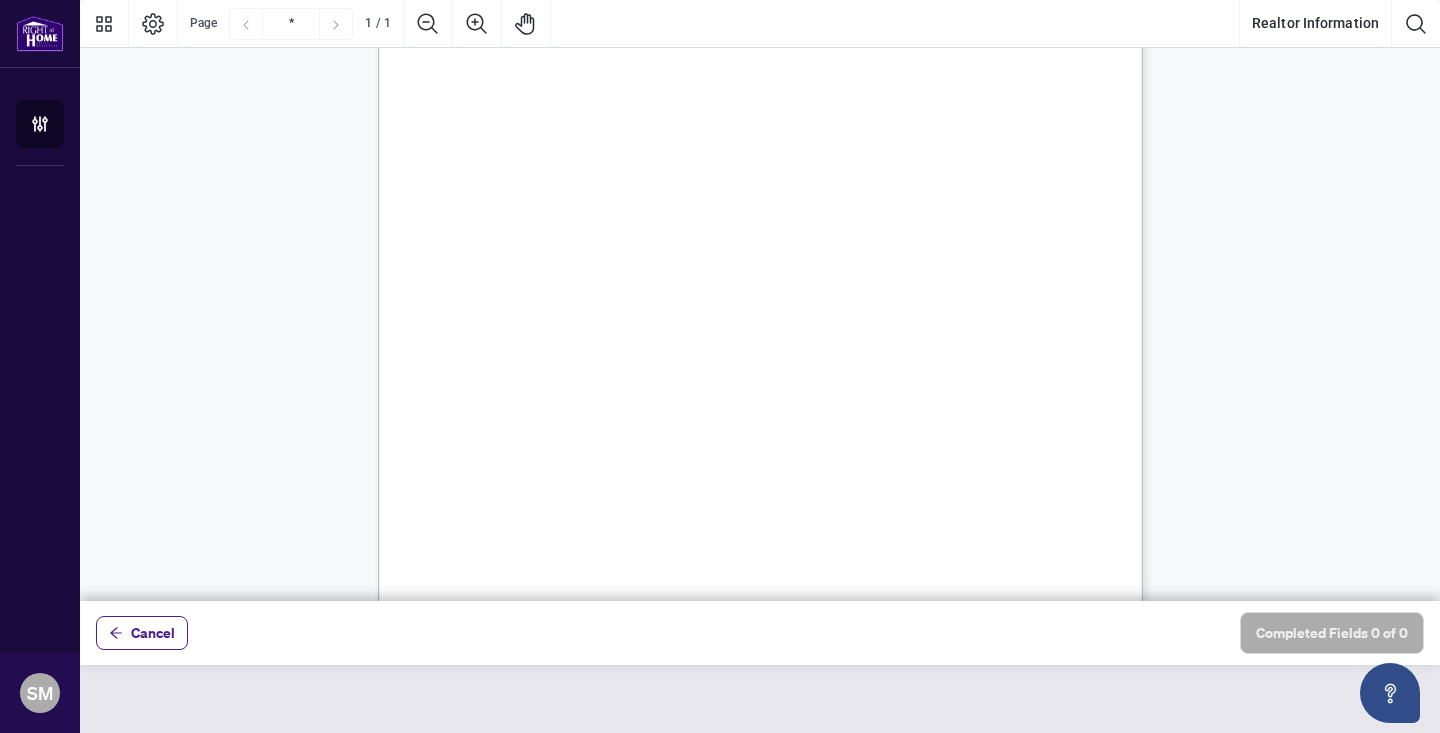 scroll, scrollTop: 160, scrollLeft: 0, axis: vertical 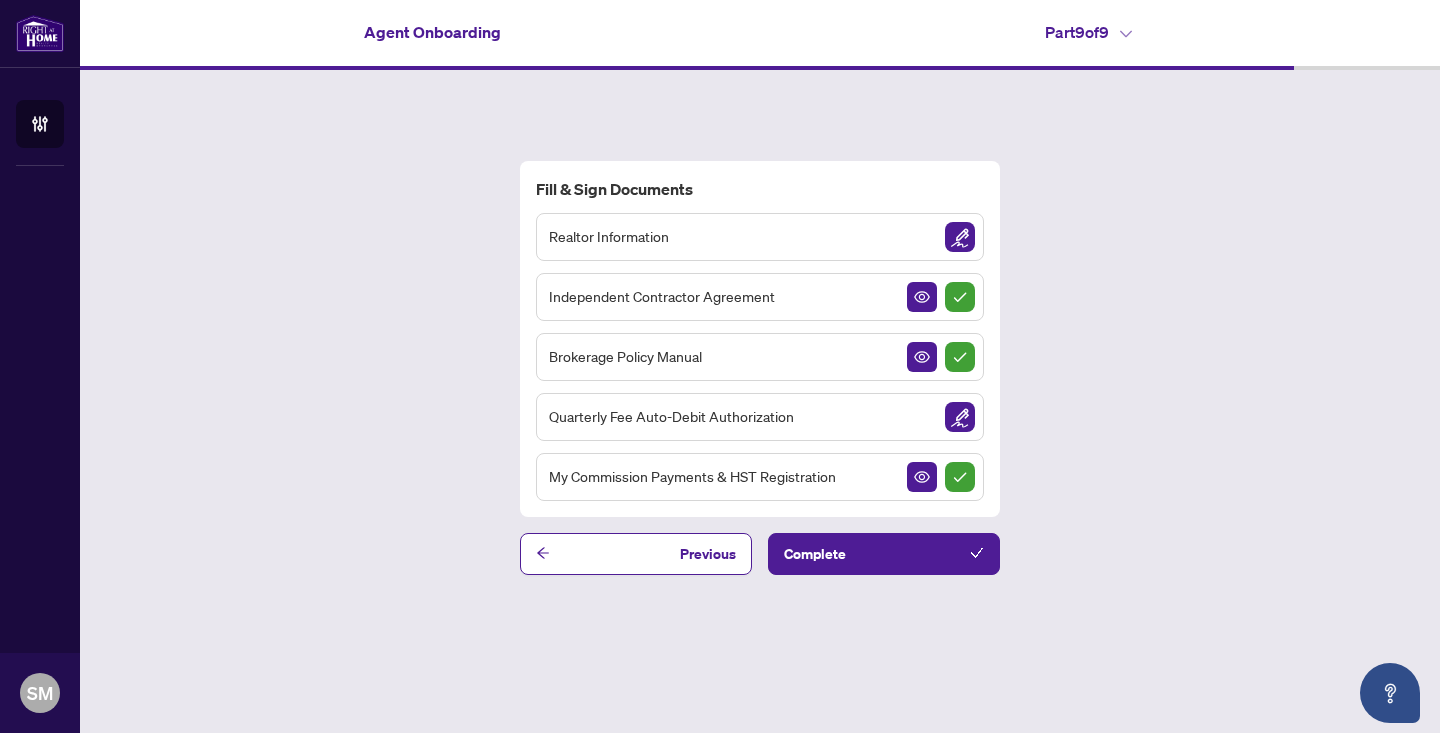 click on "Fill & Sign Documents Realtor Information Independent Contractor Agreement Brokerage Policy Manual Quarterly Fee Auto-Debit Authorization My Commission Payments & HST Registration Previous Complete" at bounding box center [760, 367] 